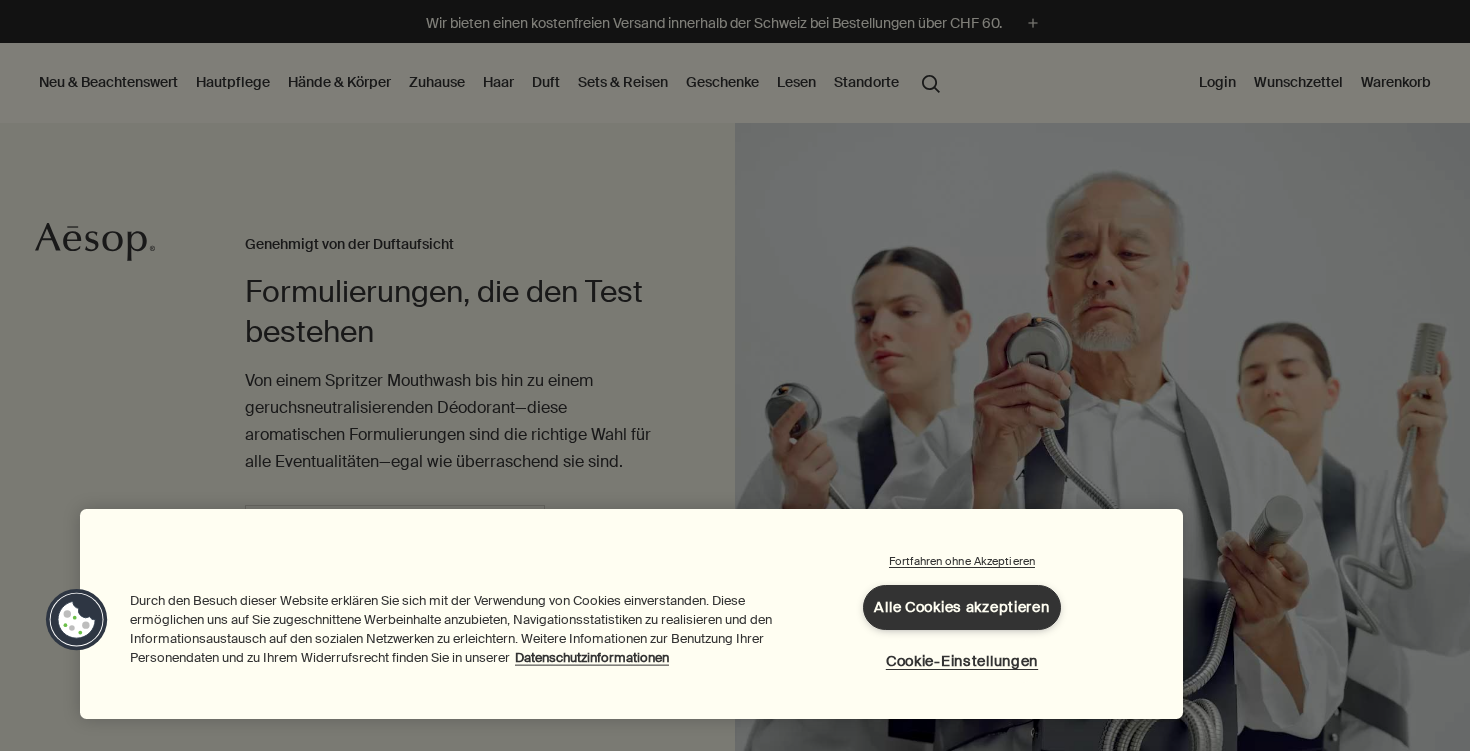 scroll, scrollTop: 0, scrollLeft: 0, axis: both 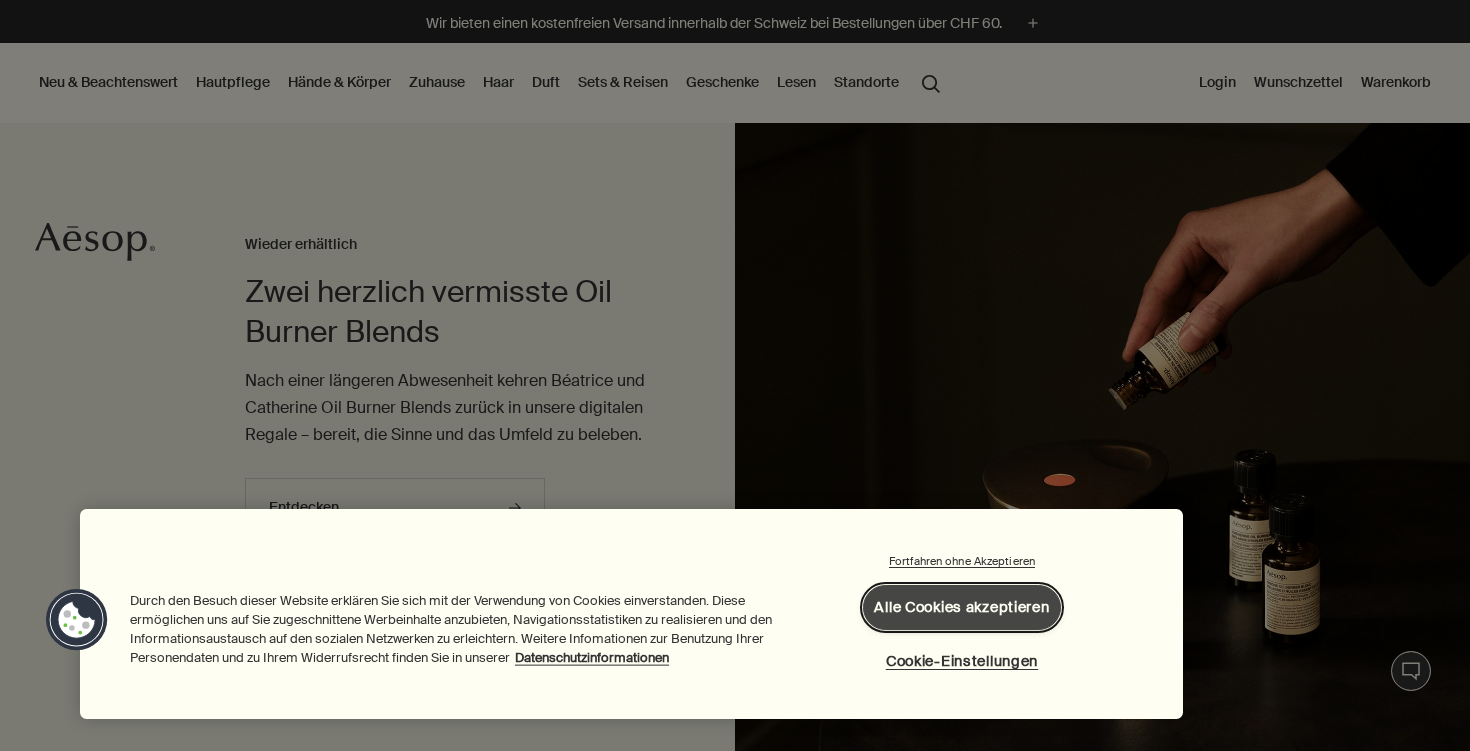 click on "Alle Cookies akzeptieren" at bounding box center (961, 607) 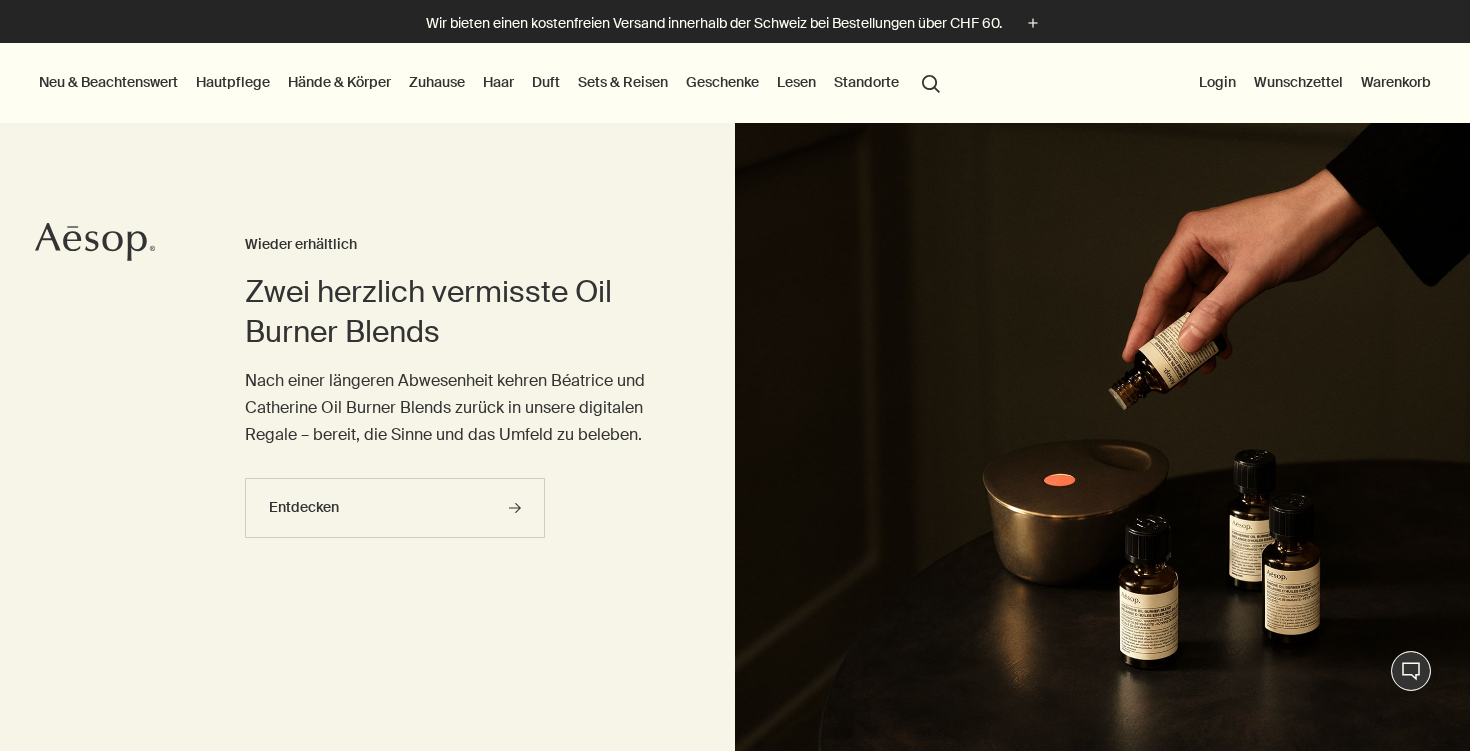 click on "Hände & Körper" at bounding box center (339, 82) 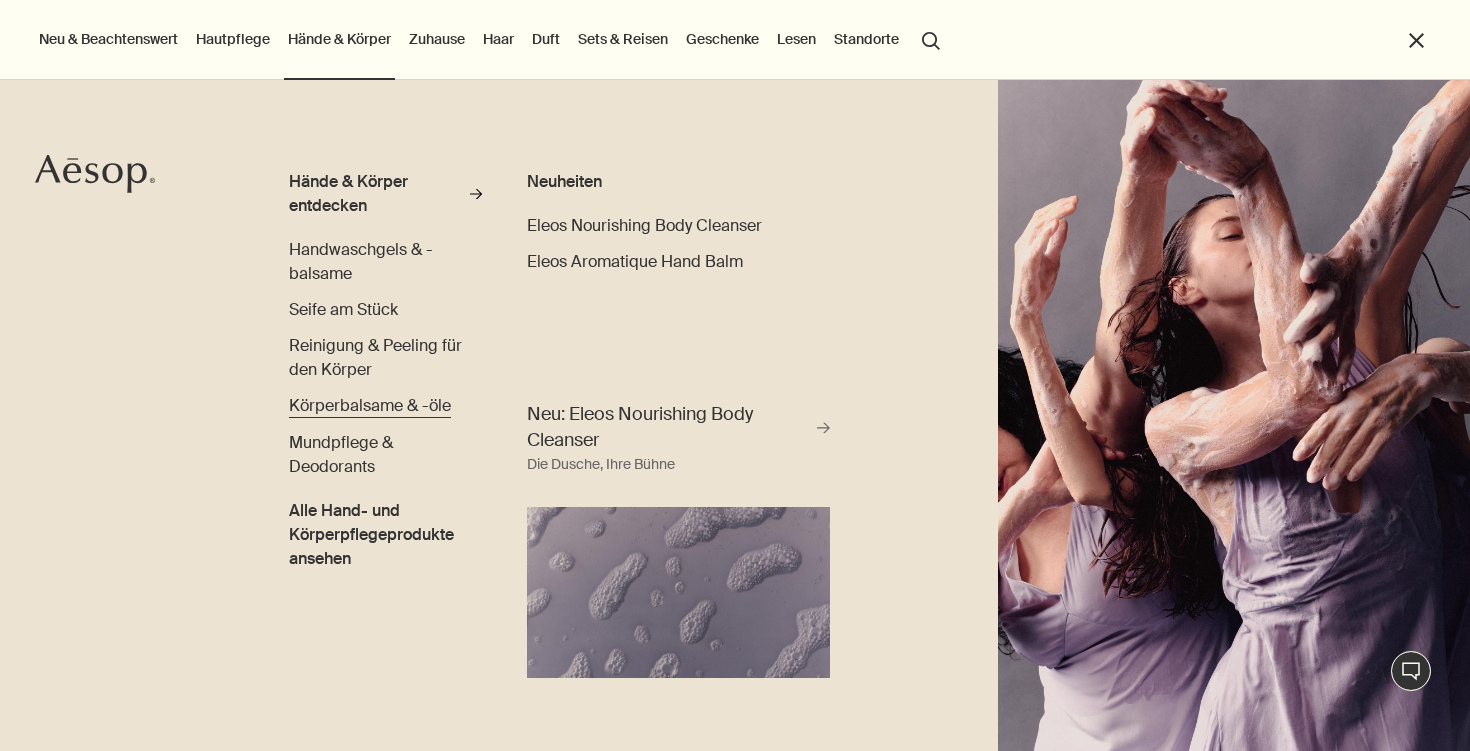 click on "Körperbalsame & -öle" at bounding box center [370, 405] 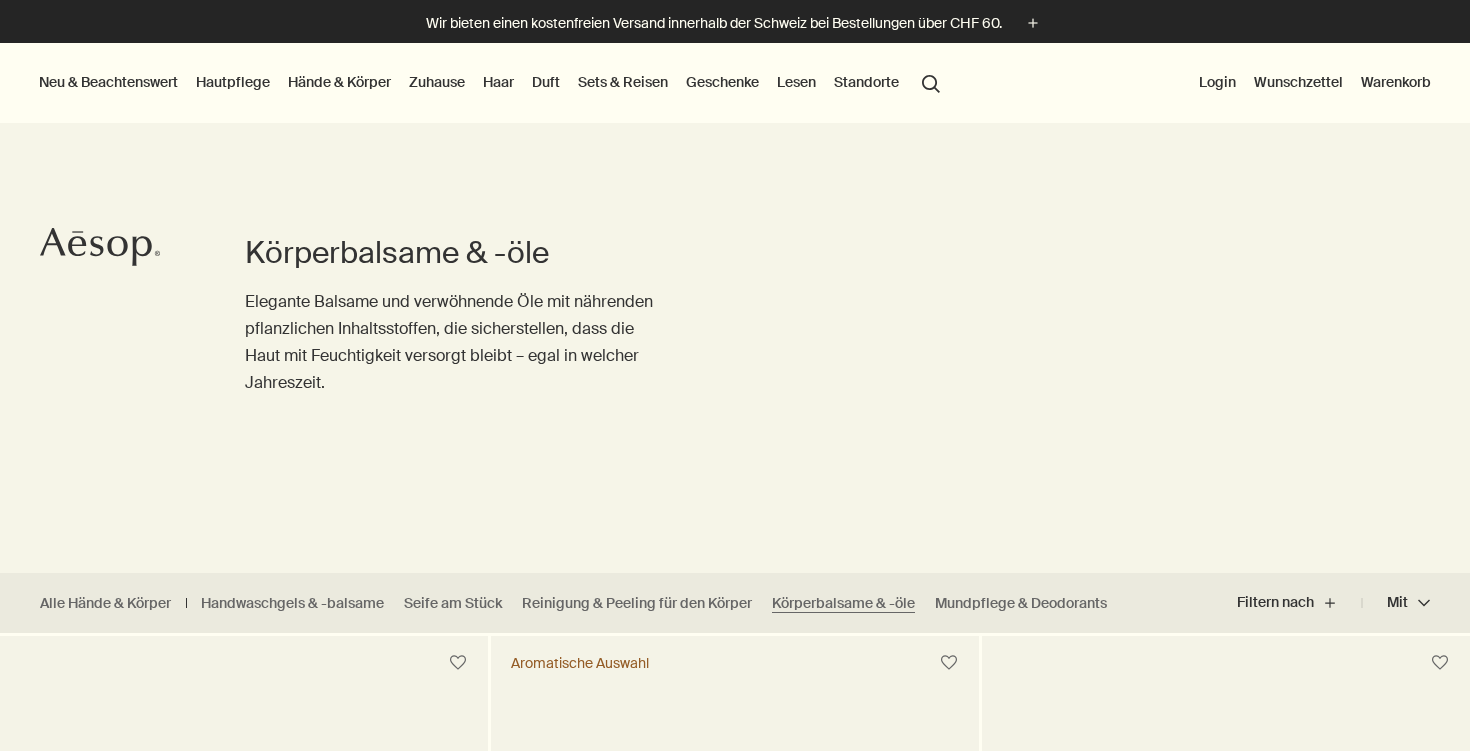 scroll, scrollTop: 91, scrollLeft: 0, axis: vertical 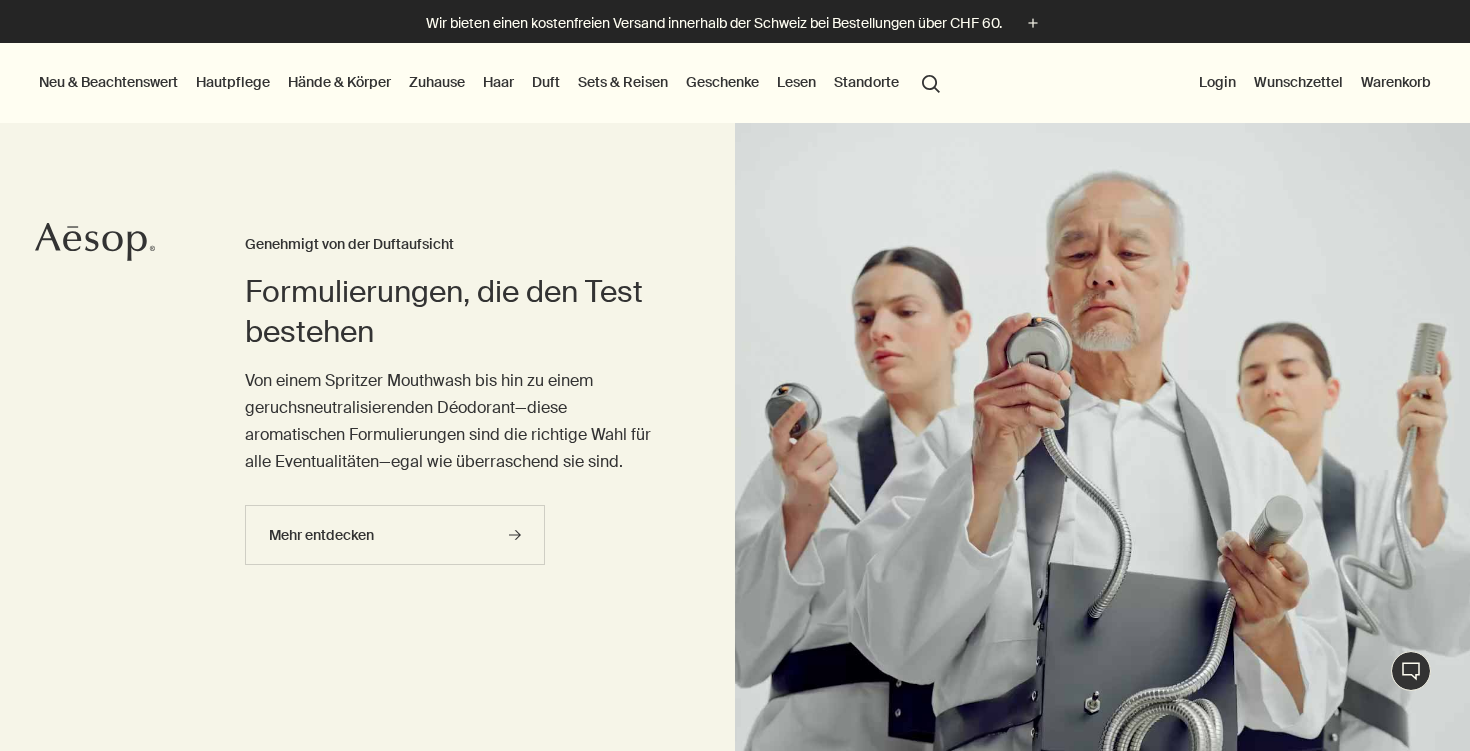 click on "Hände & Körper" at bounding box center (339, 82) 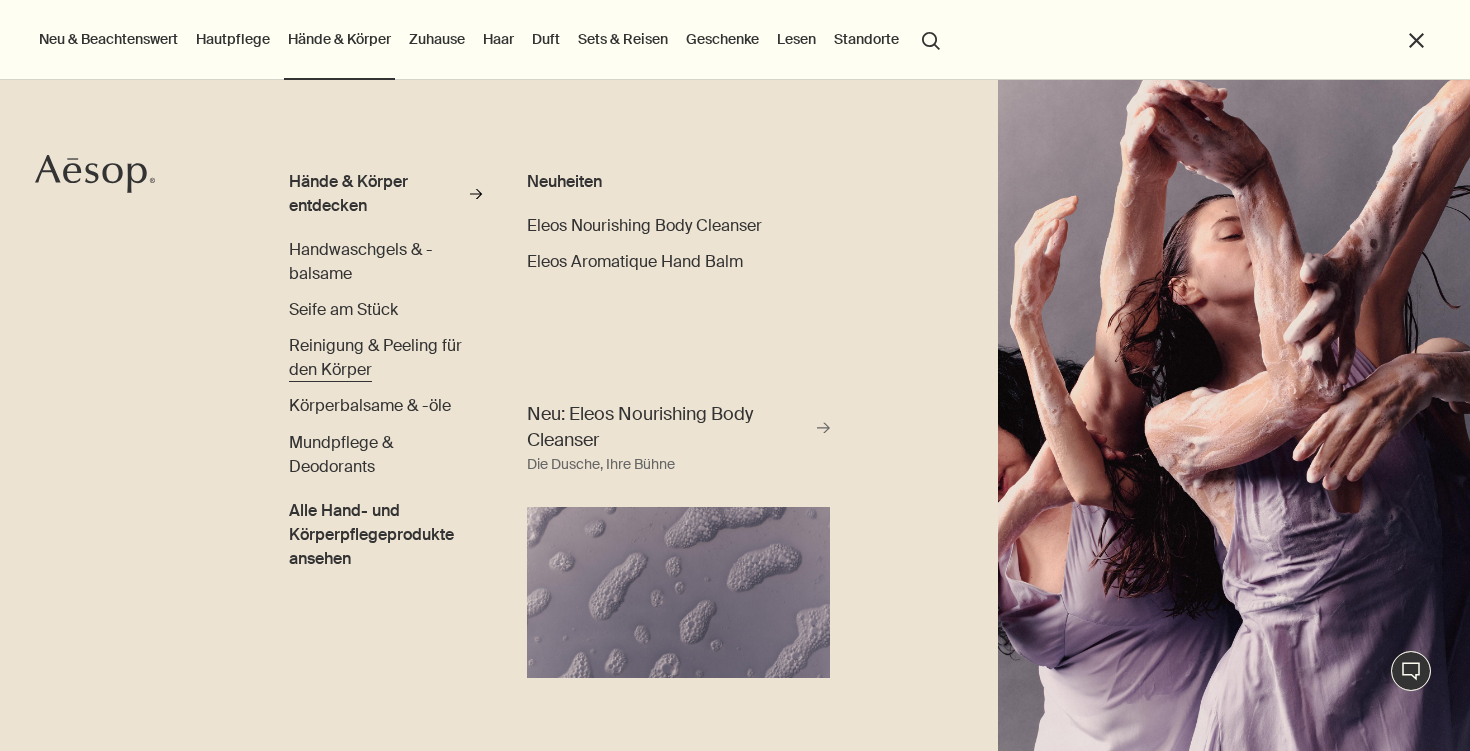 click on "Reinigung & Peeling für den Körper" at bounding box center [375, 357] 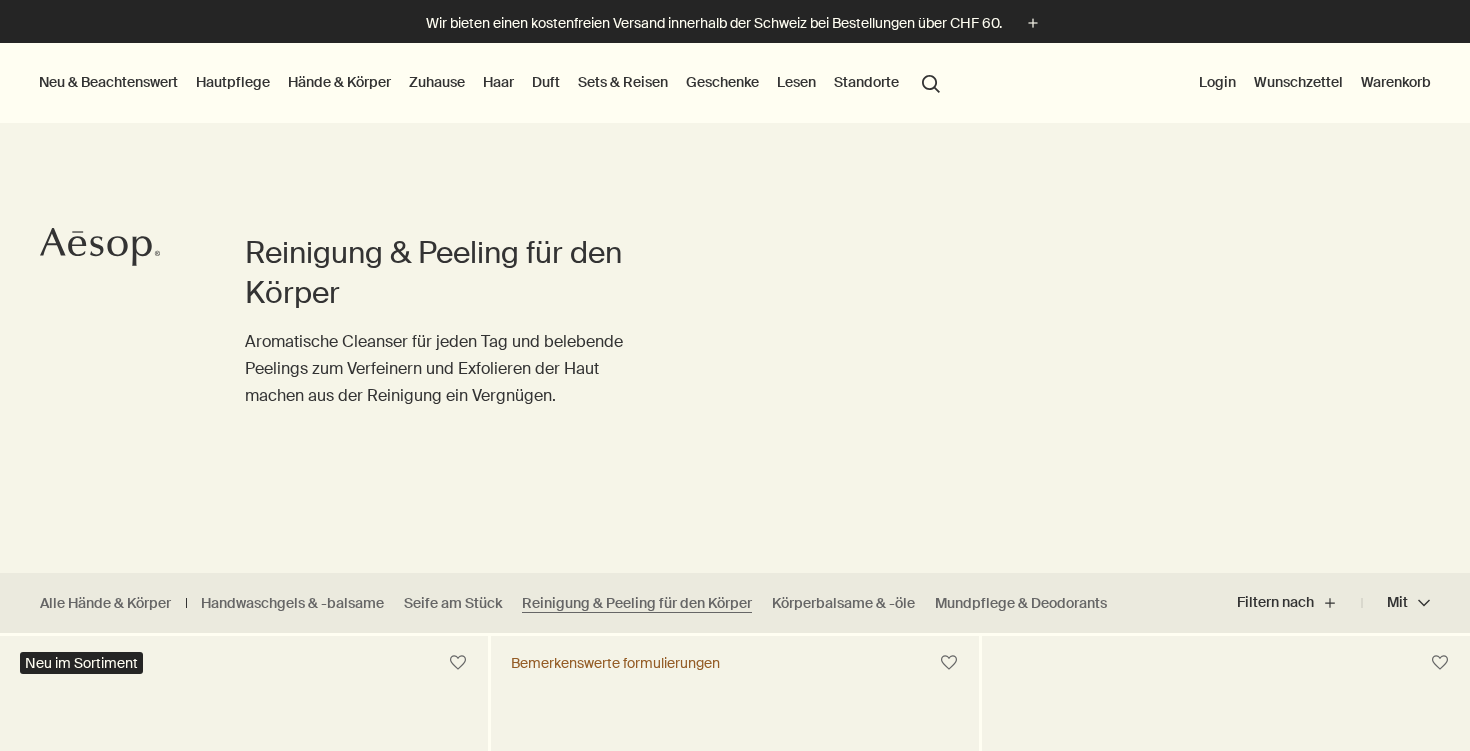 scroll, scrollTop: 0, scrollLeft: 0, axis: both 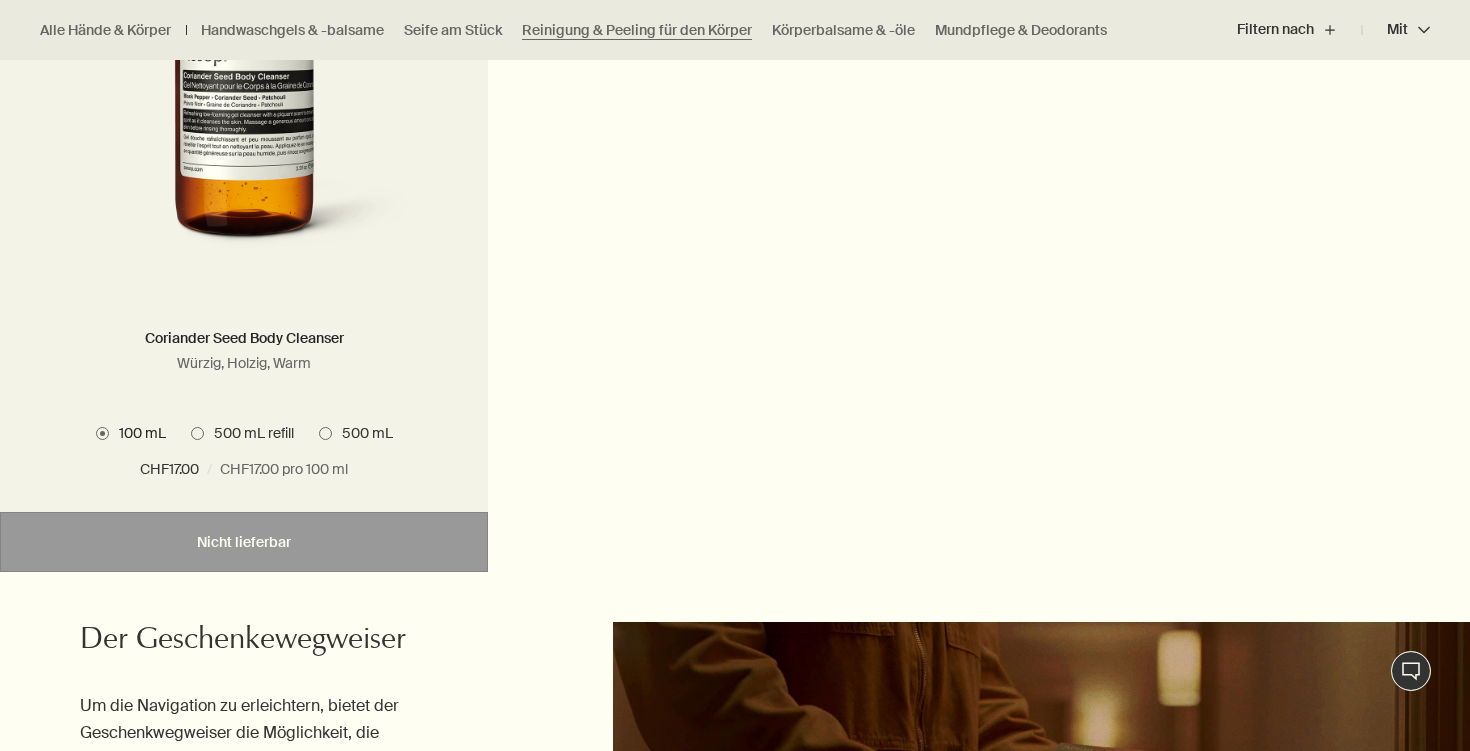 click at bounding box center (244, 82) 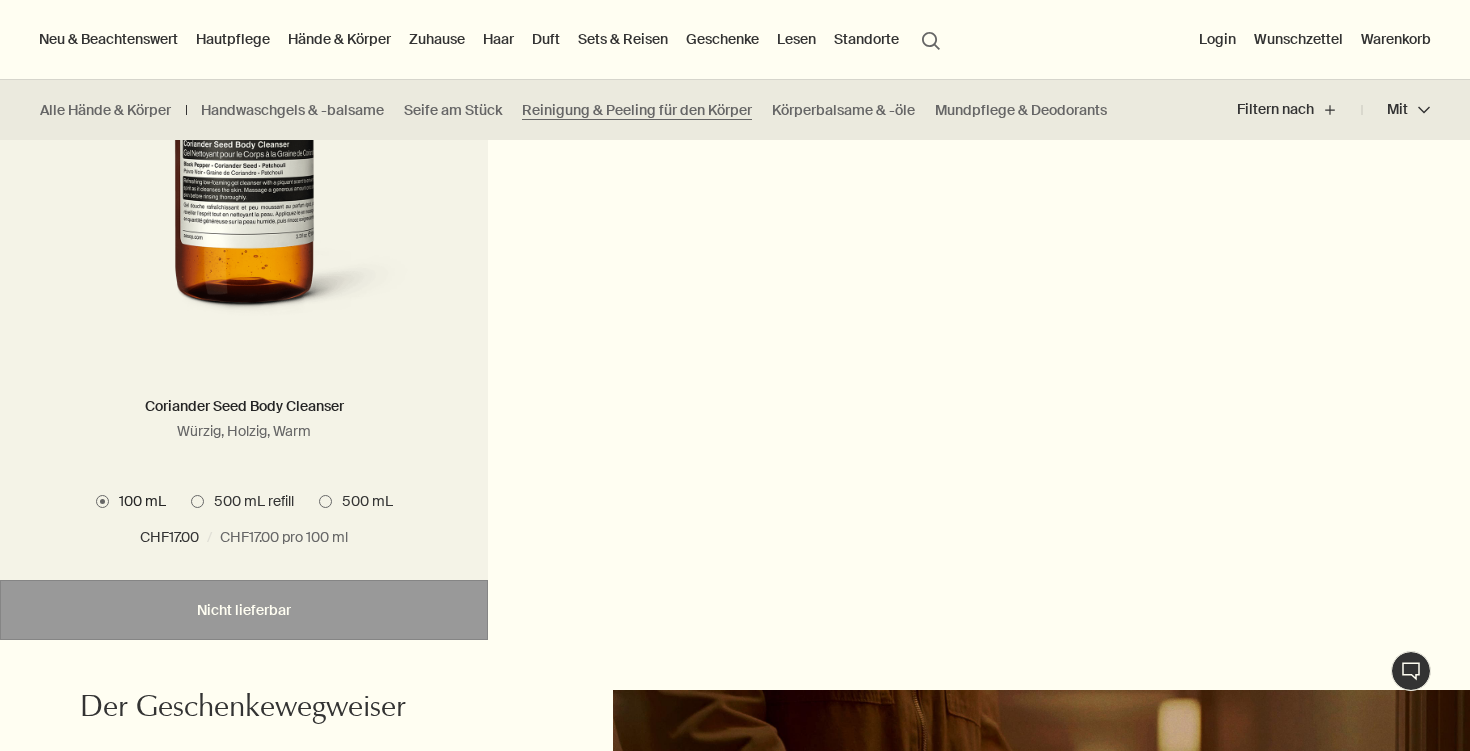 scroll, scrollTop: 2868, scrollLeft: 0, axis: vertical 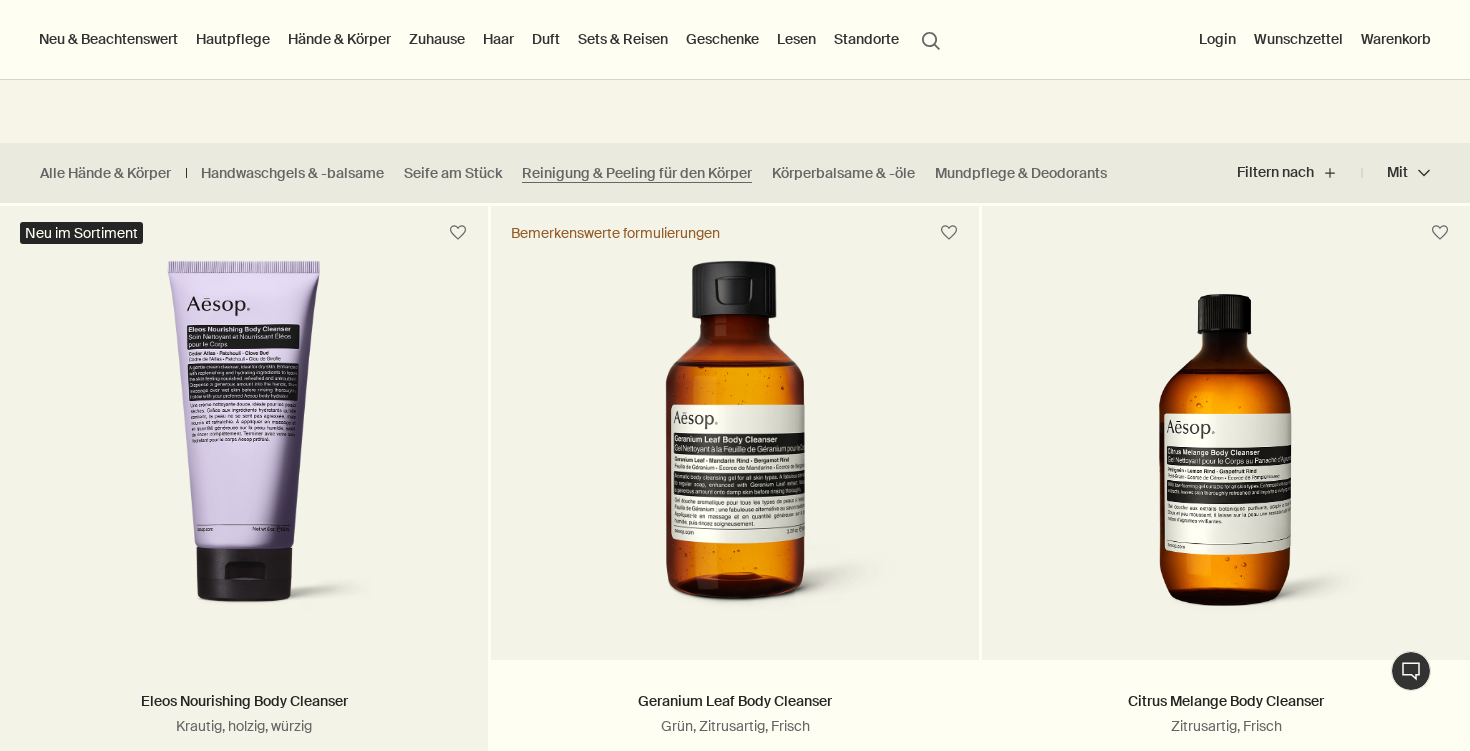 click at bounding box center (243, 445) 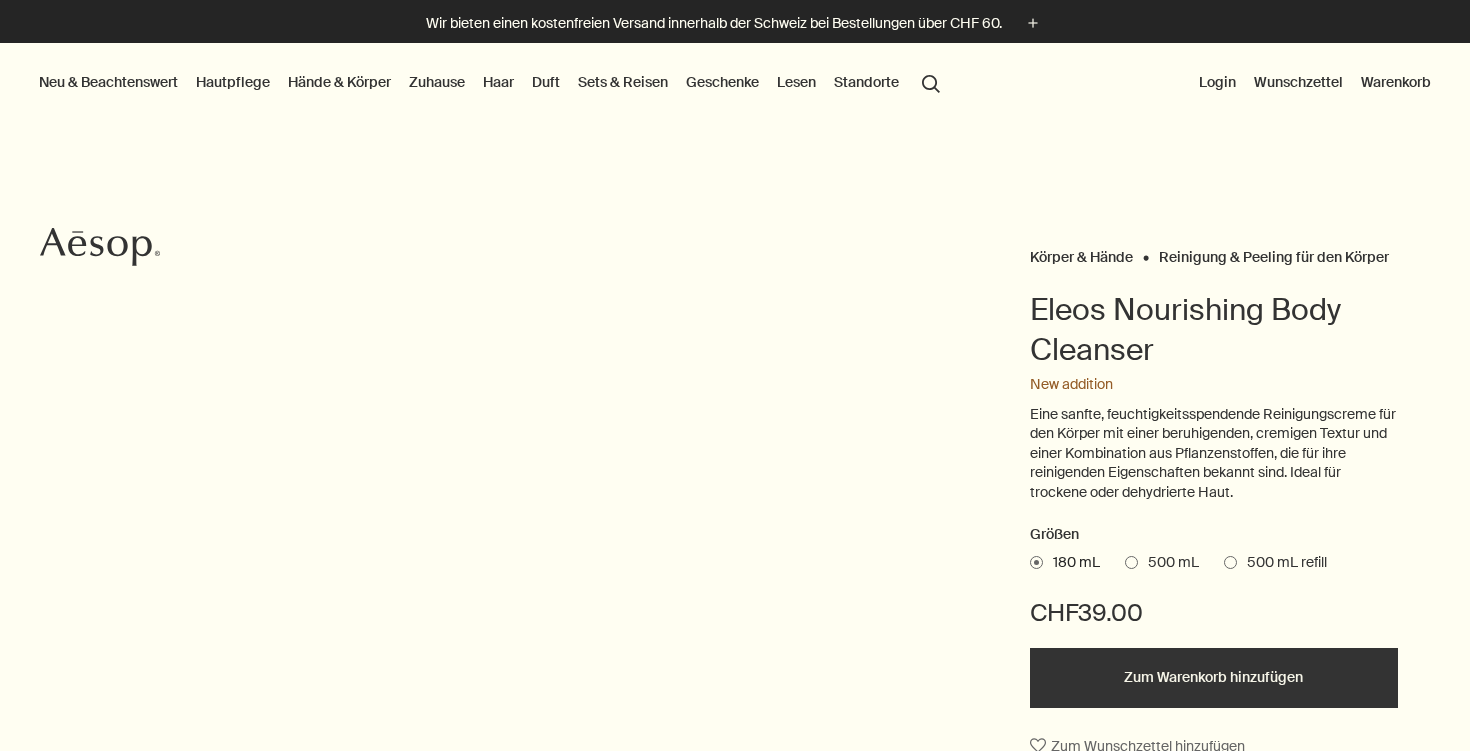 scroll, scrollTop: 0, scrollLeft: 0, axis: both 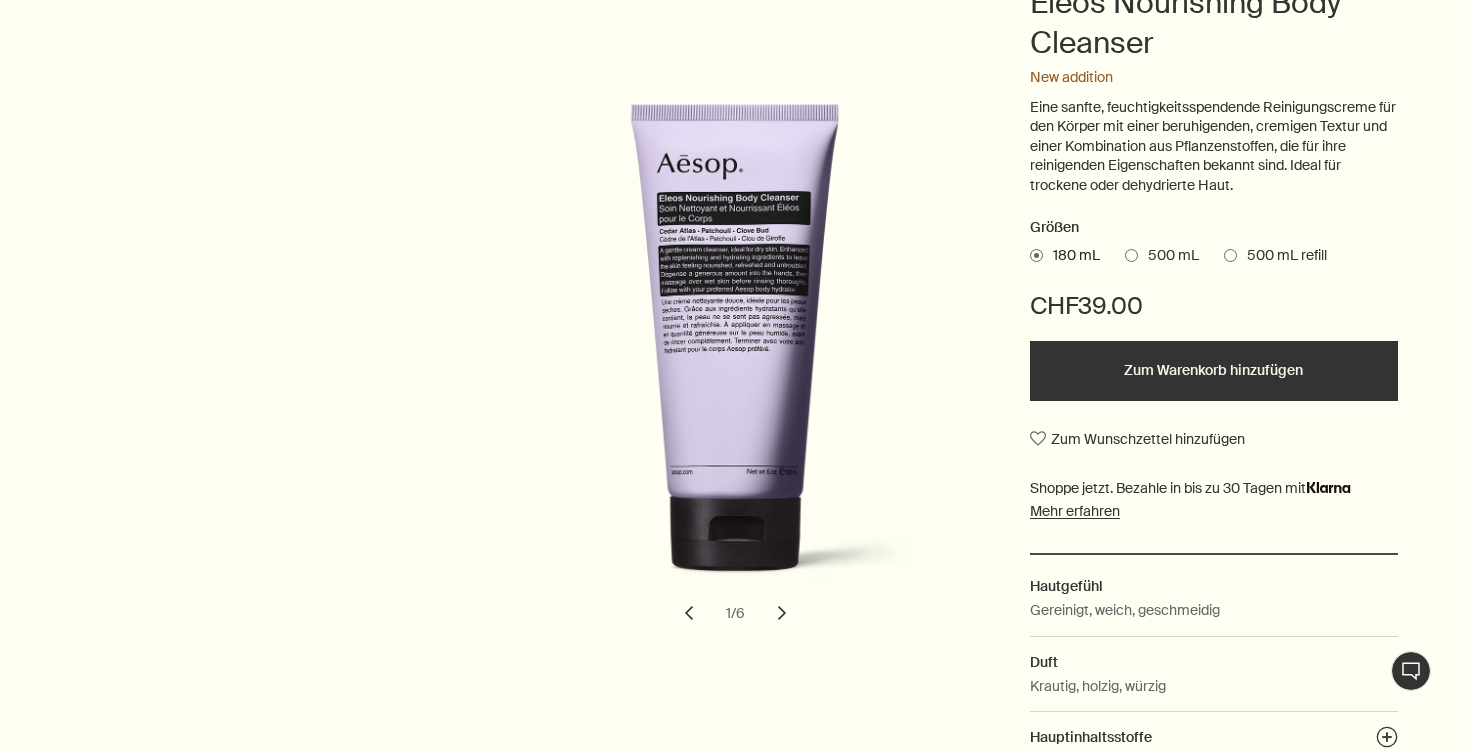 click on "500 mL" at bounding box center [1168, 256] 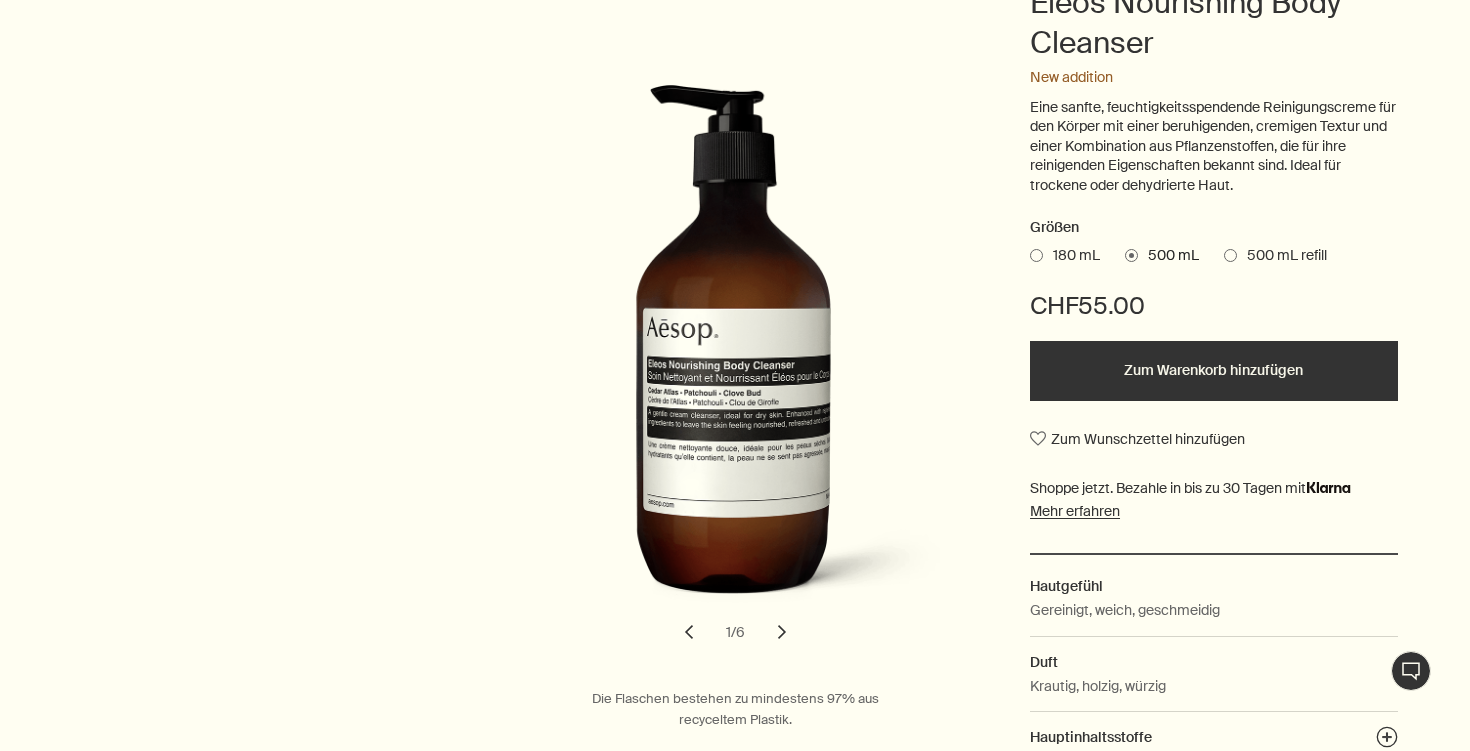 click on "500 mL refill" at bounding box center [1282, 256] 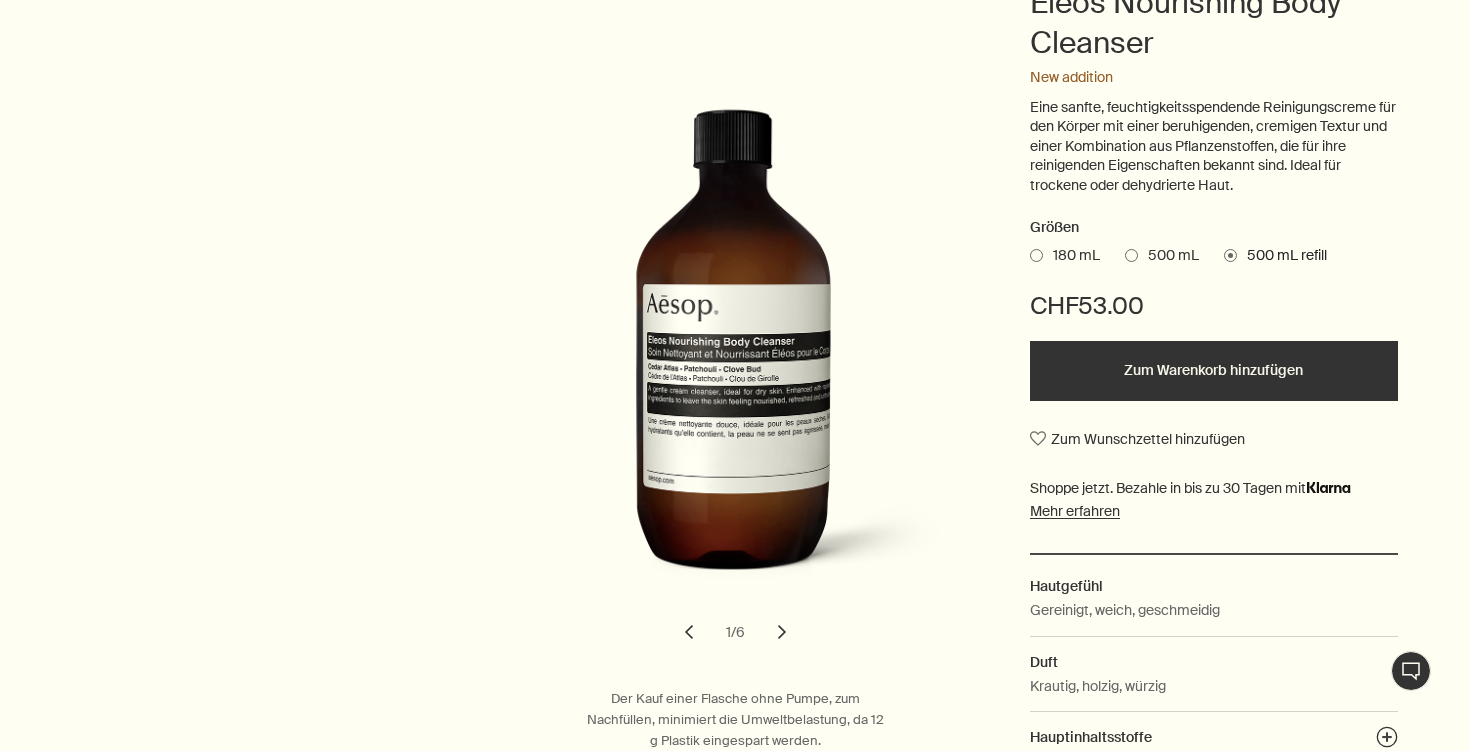 click on "500 mL" at bounding box center (1168, 256) 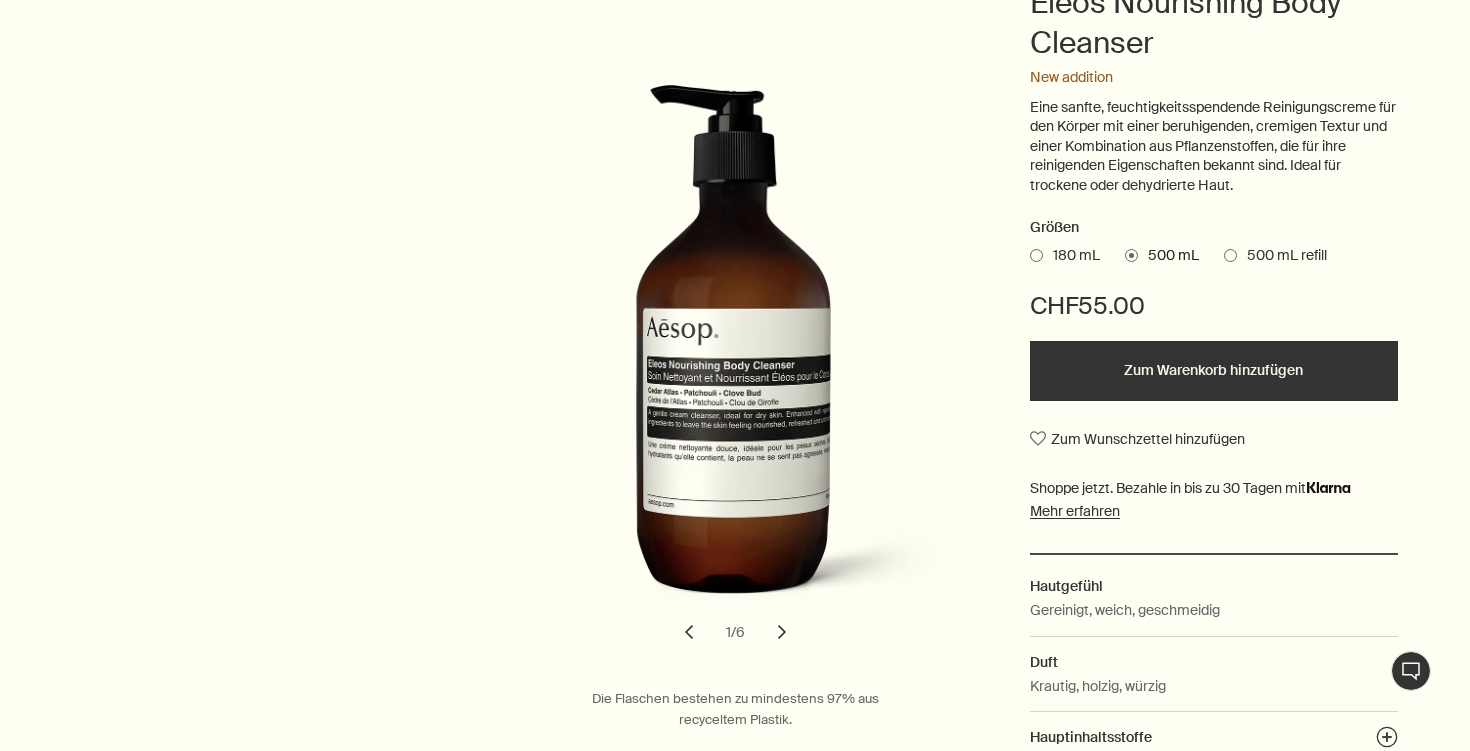 click on "500 mL refill" at bounding box center [1282, 256] 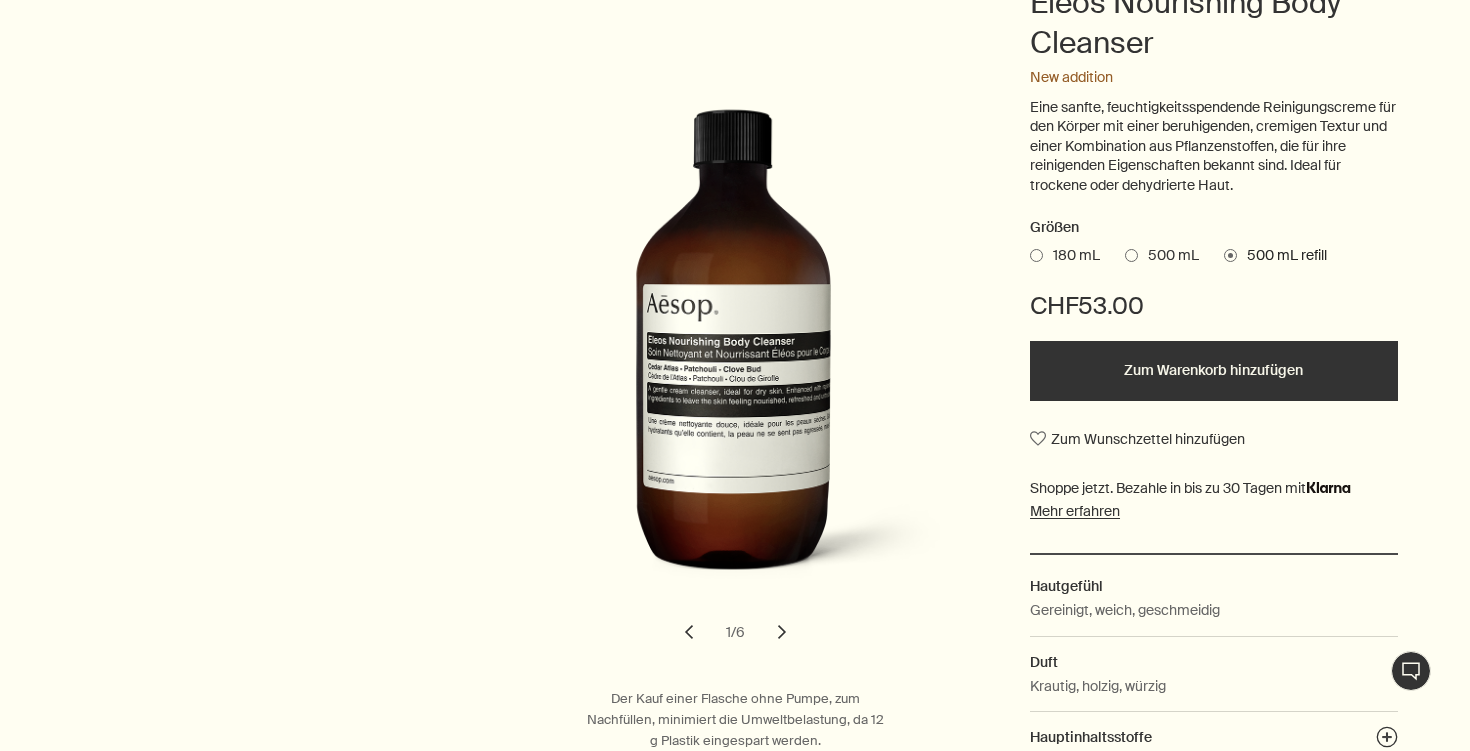 click on "500 mL" at bounding box center [1168, 256] 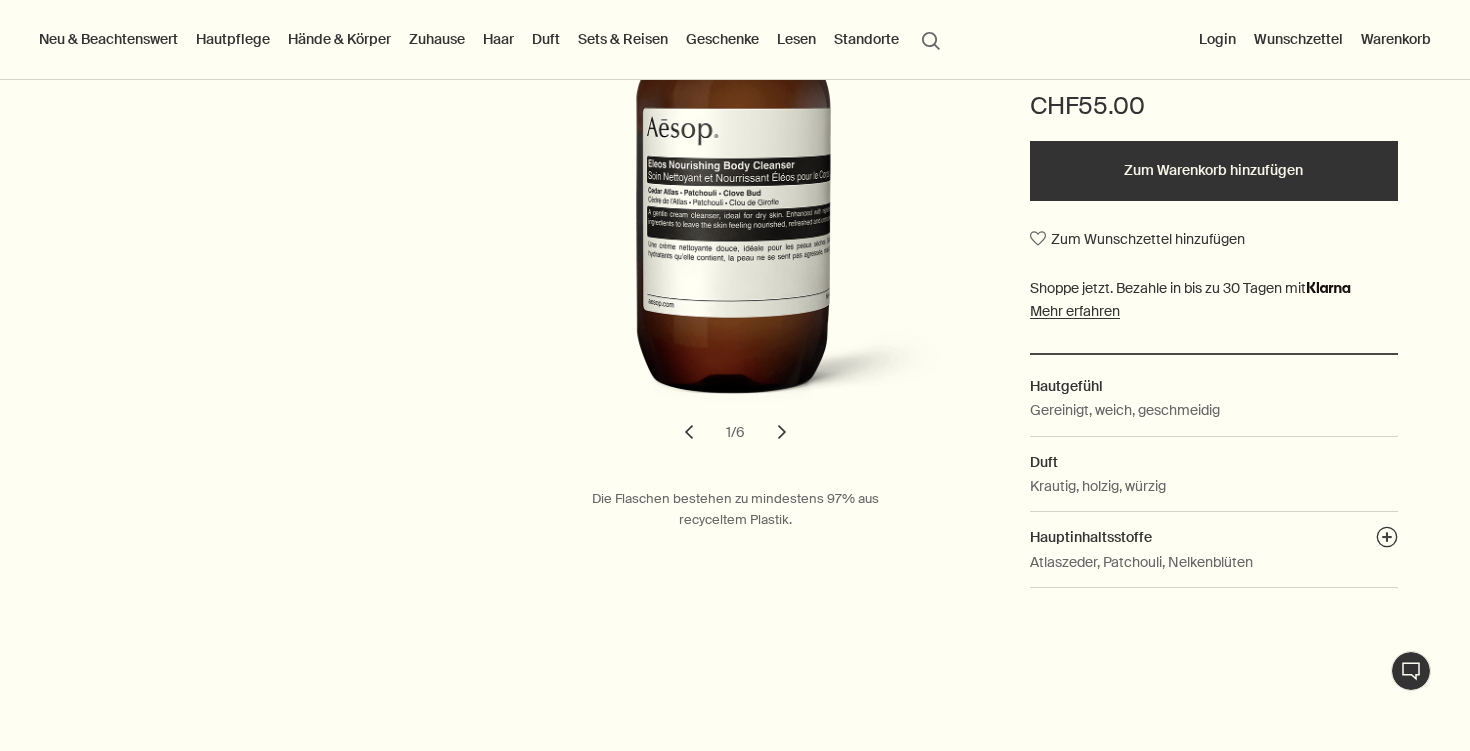 scroll, scrollTop: 389, scrollLeft: 0, axis: vertical 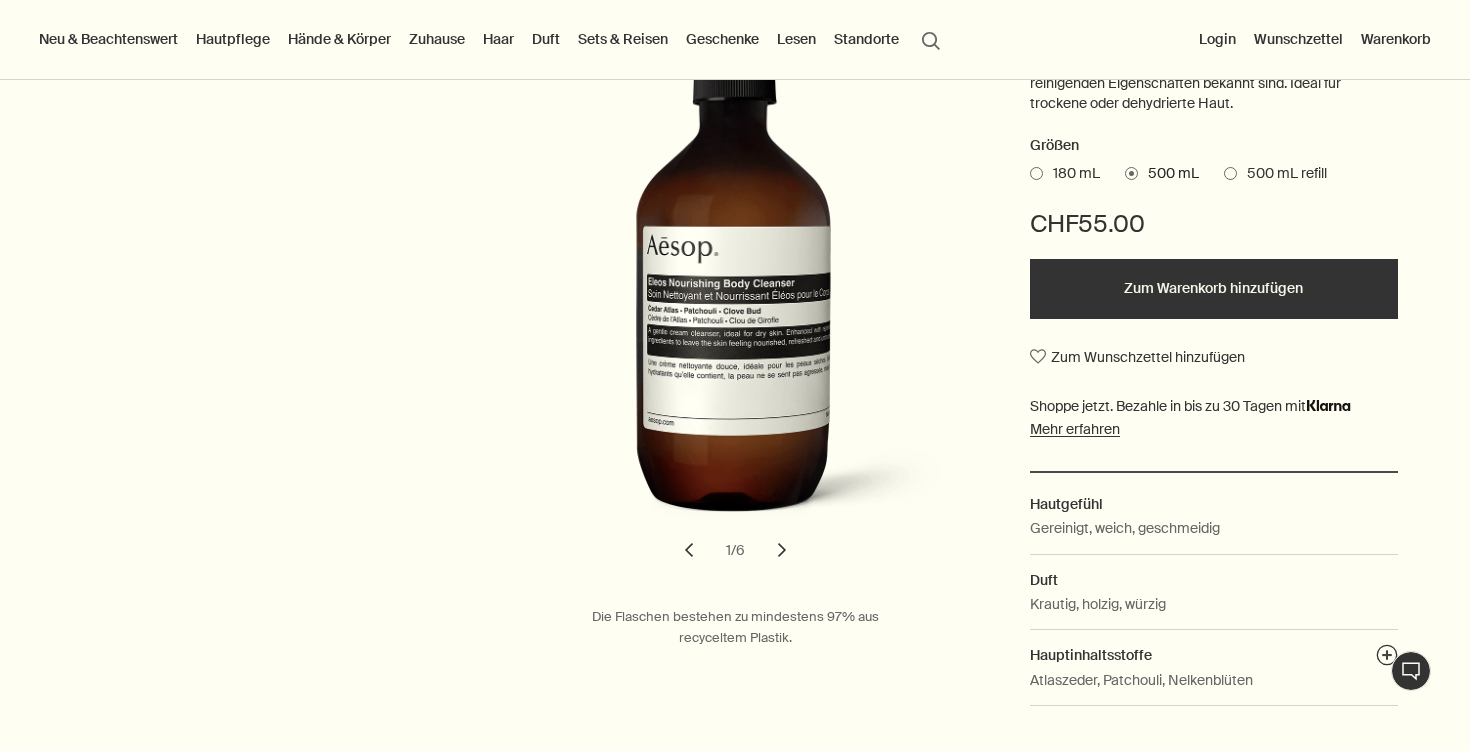 click on "chevron" at bounding box center [782, 550] 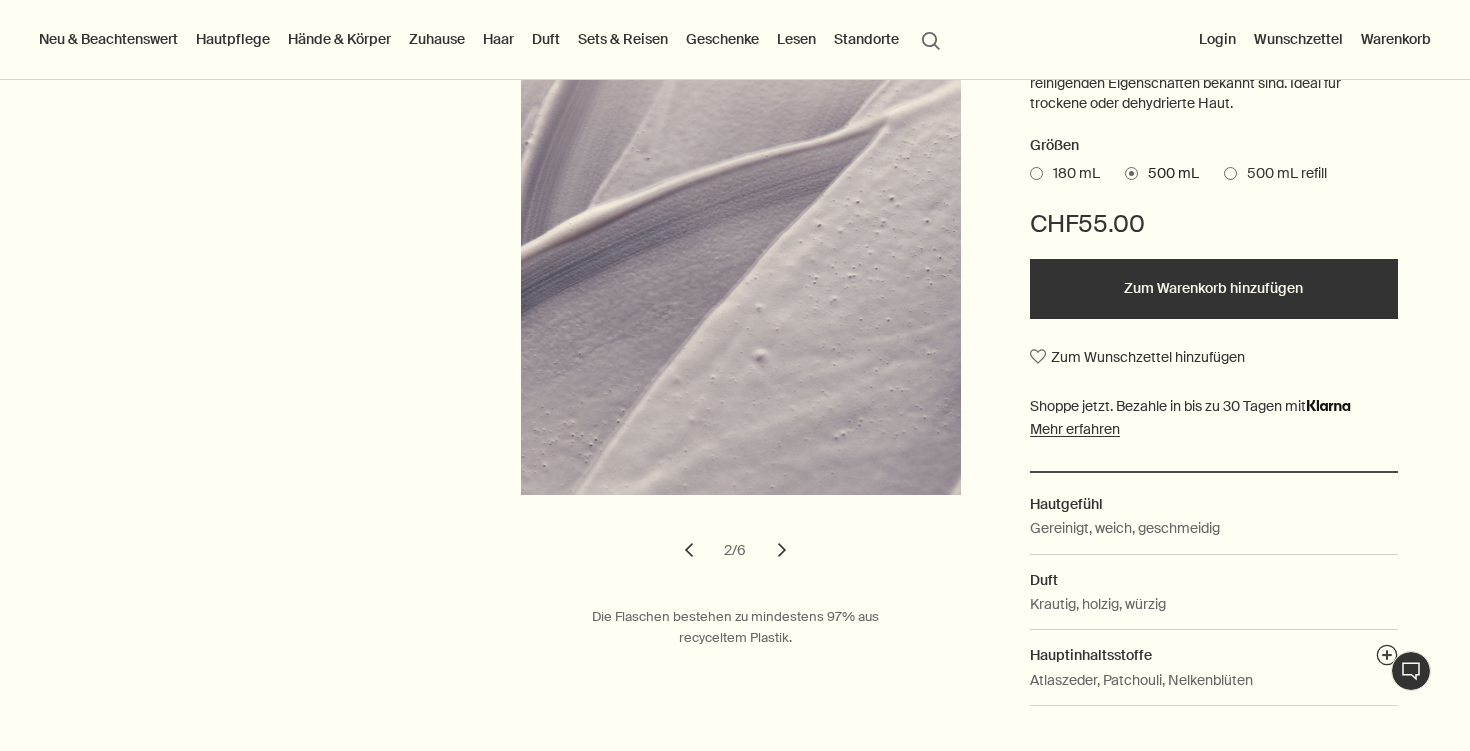 click on "chevron" at bounding box center (782, 550) 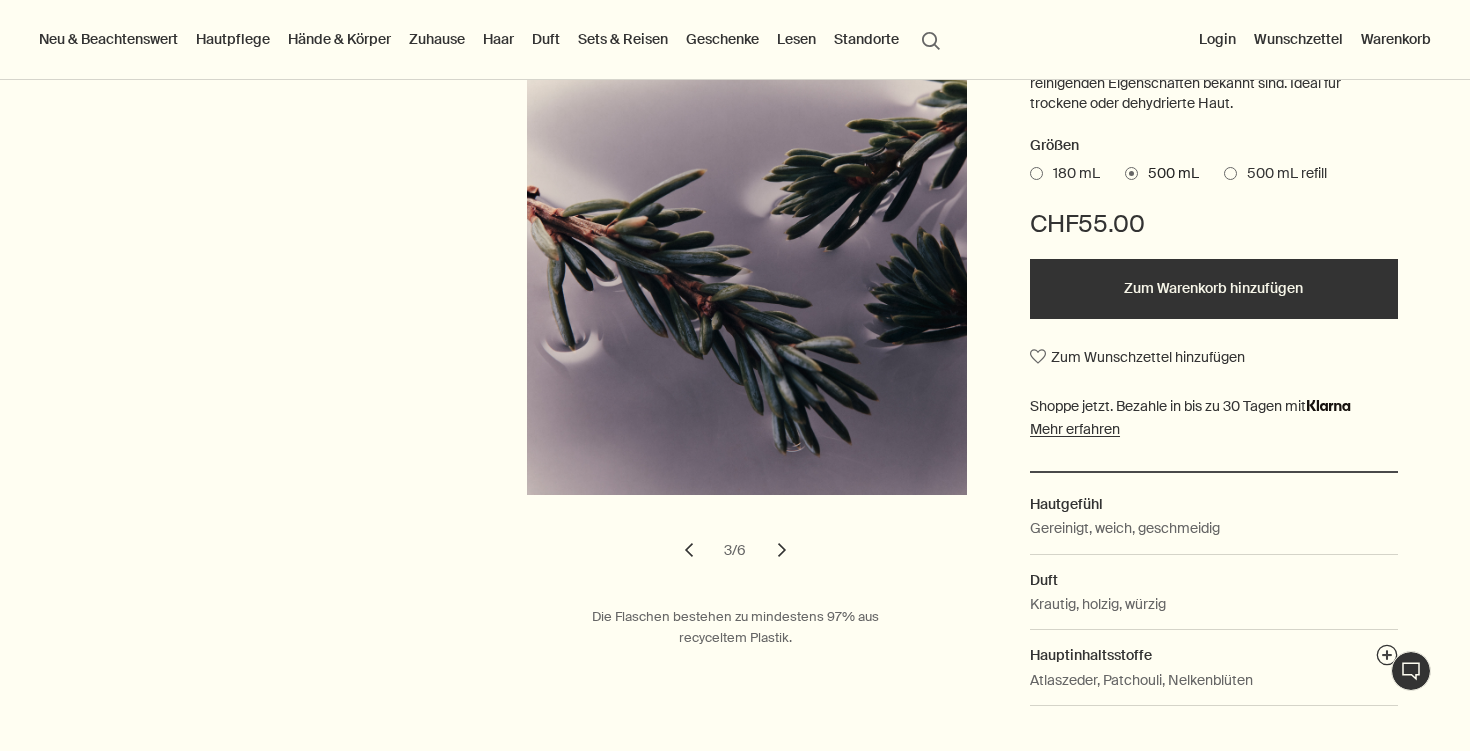 click on "chevron" at bounding box center [782, 550] 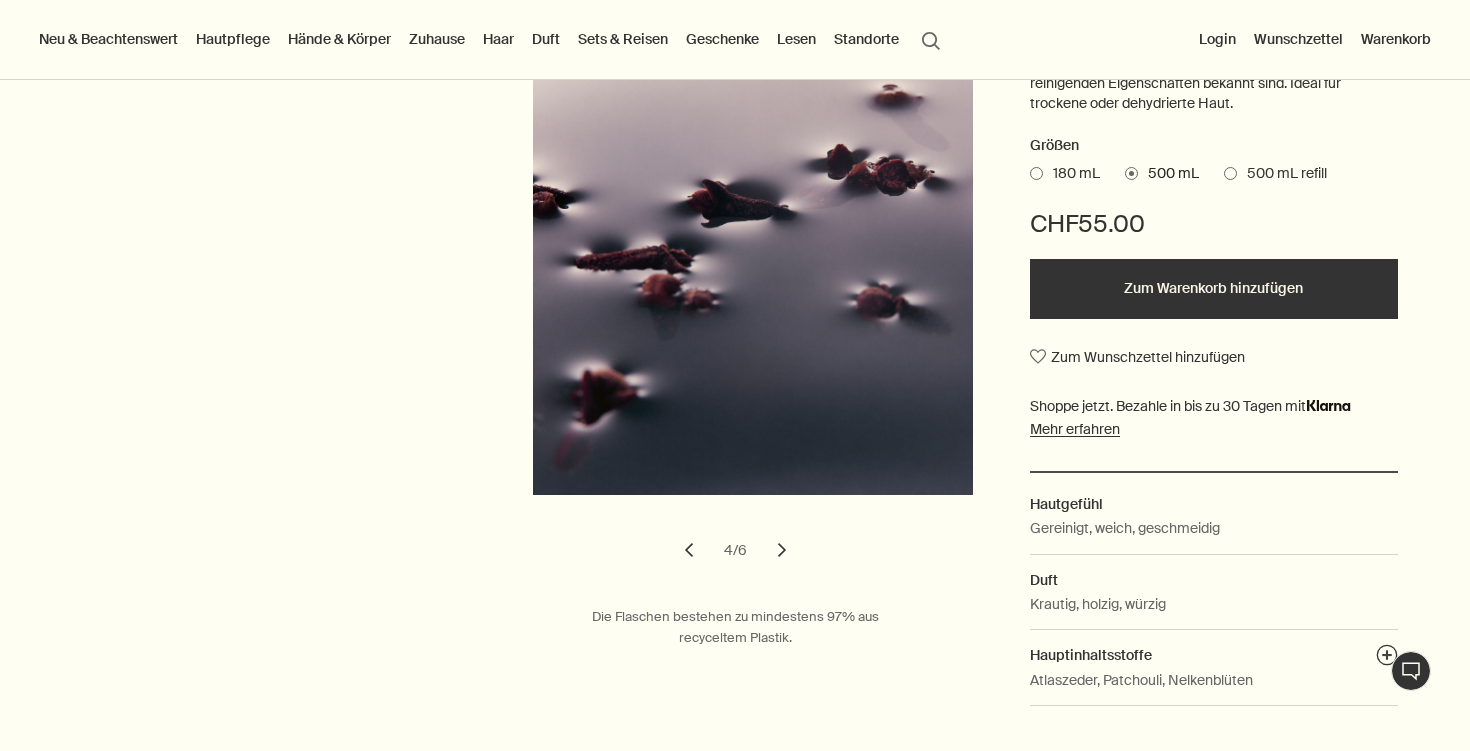 click on "chevron" at bounding box center (782, 550) 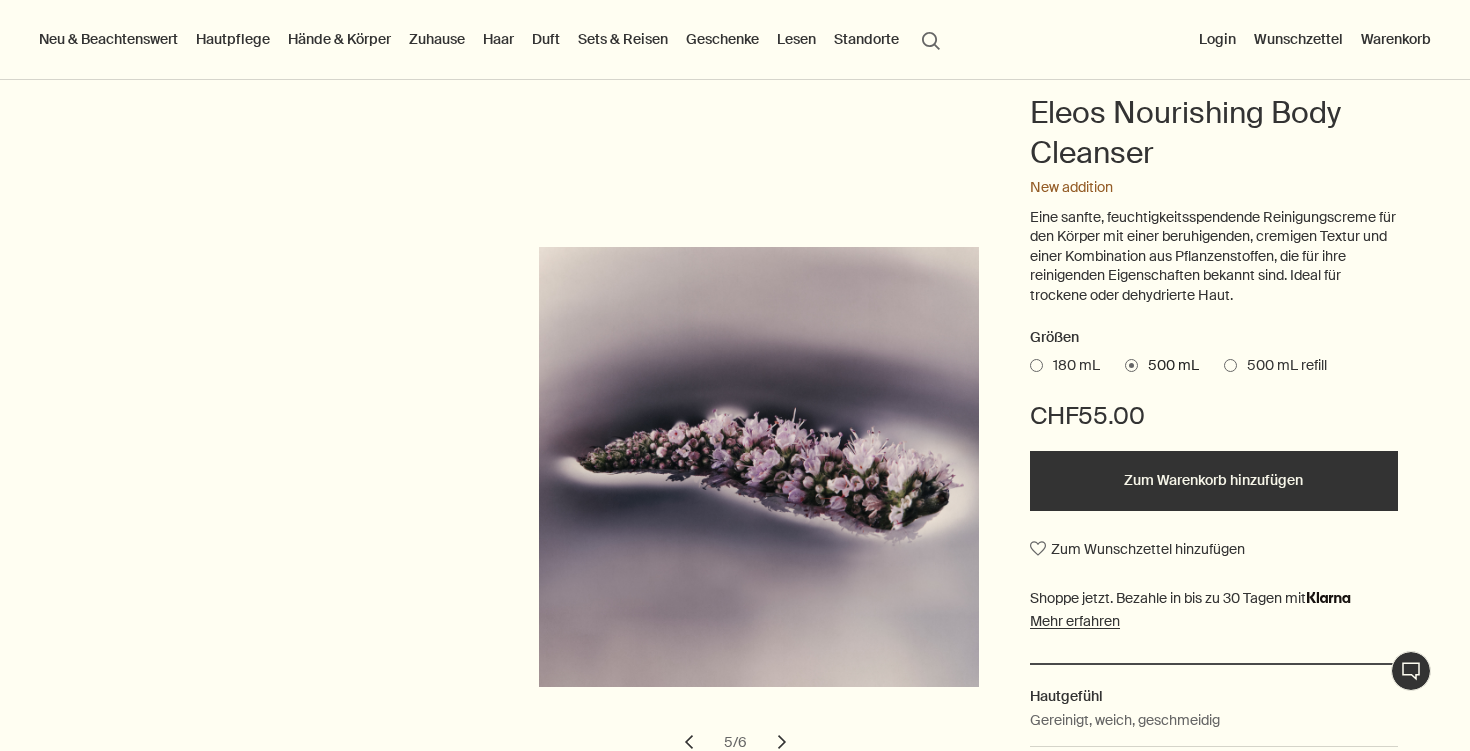 scroll, scrollTop: 196, scrollLeft: 0, axis: vertical 